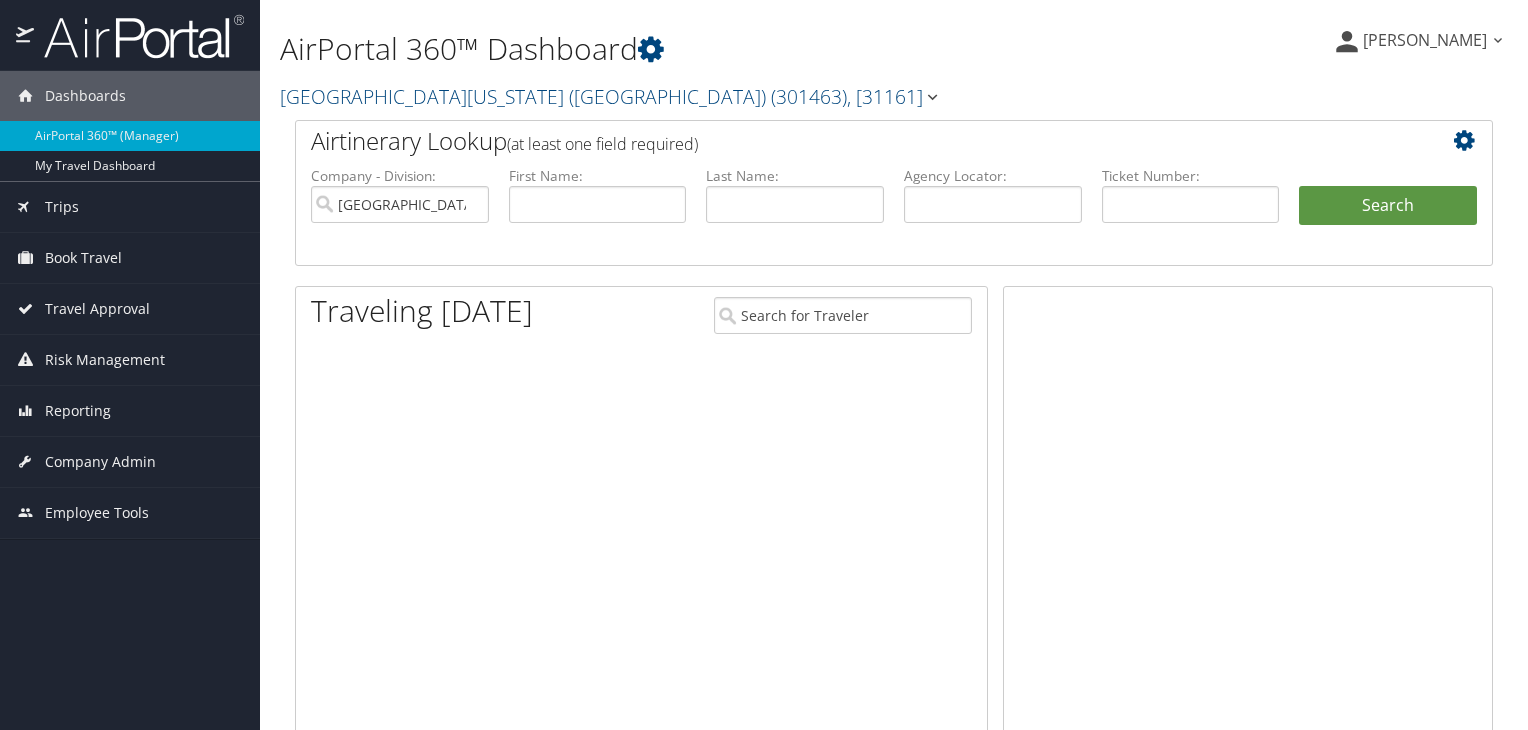 scroll, scrollTop: 0, scrollLeft: 0, axis: both 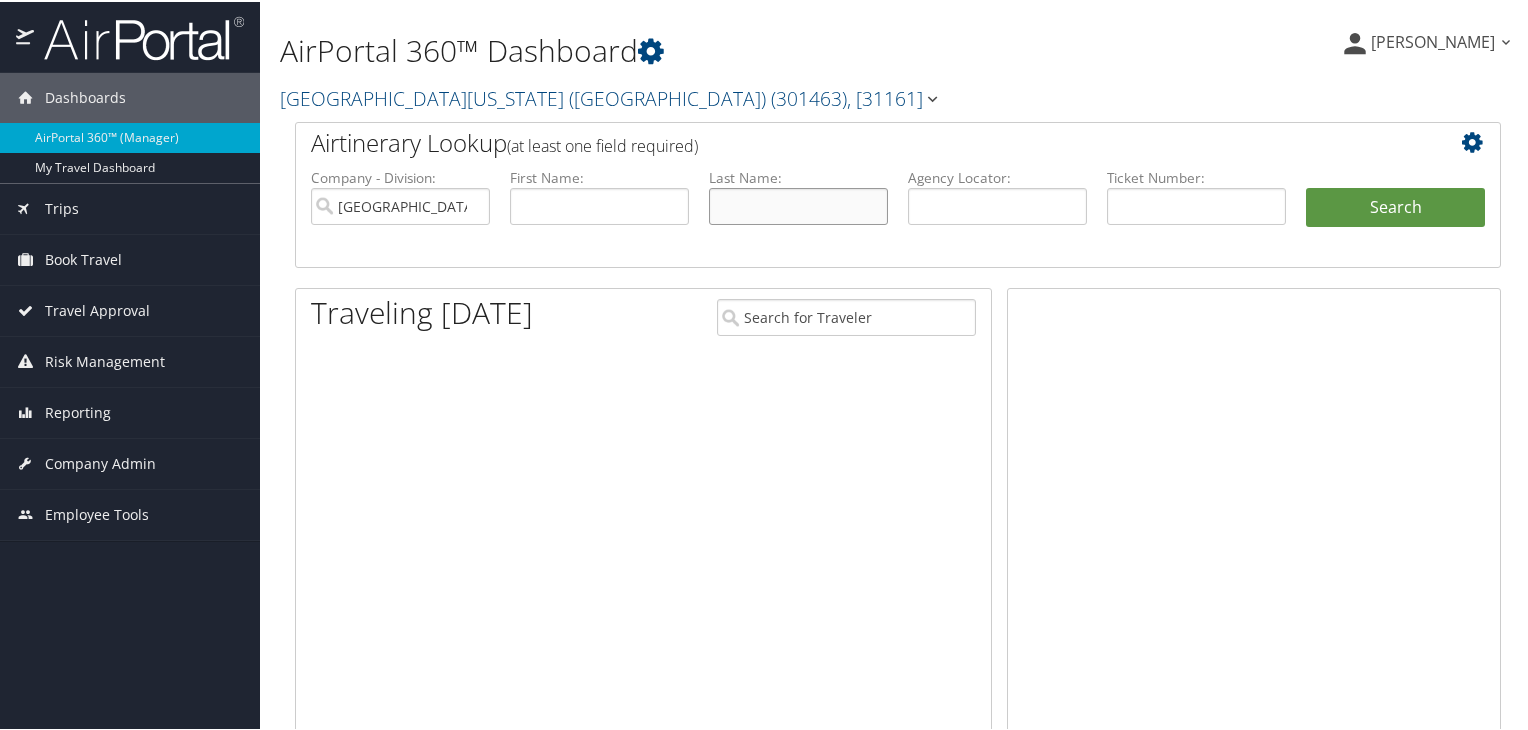 drag, startPoint x: 0, startPoint y: 0, endPoint x: 739, endPoint y: 208, distance: 767.7141 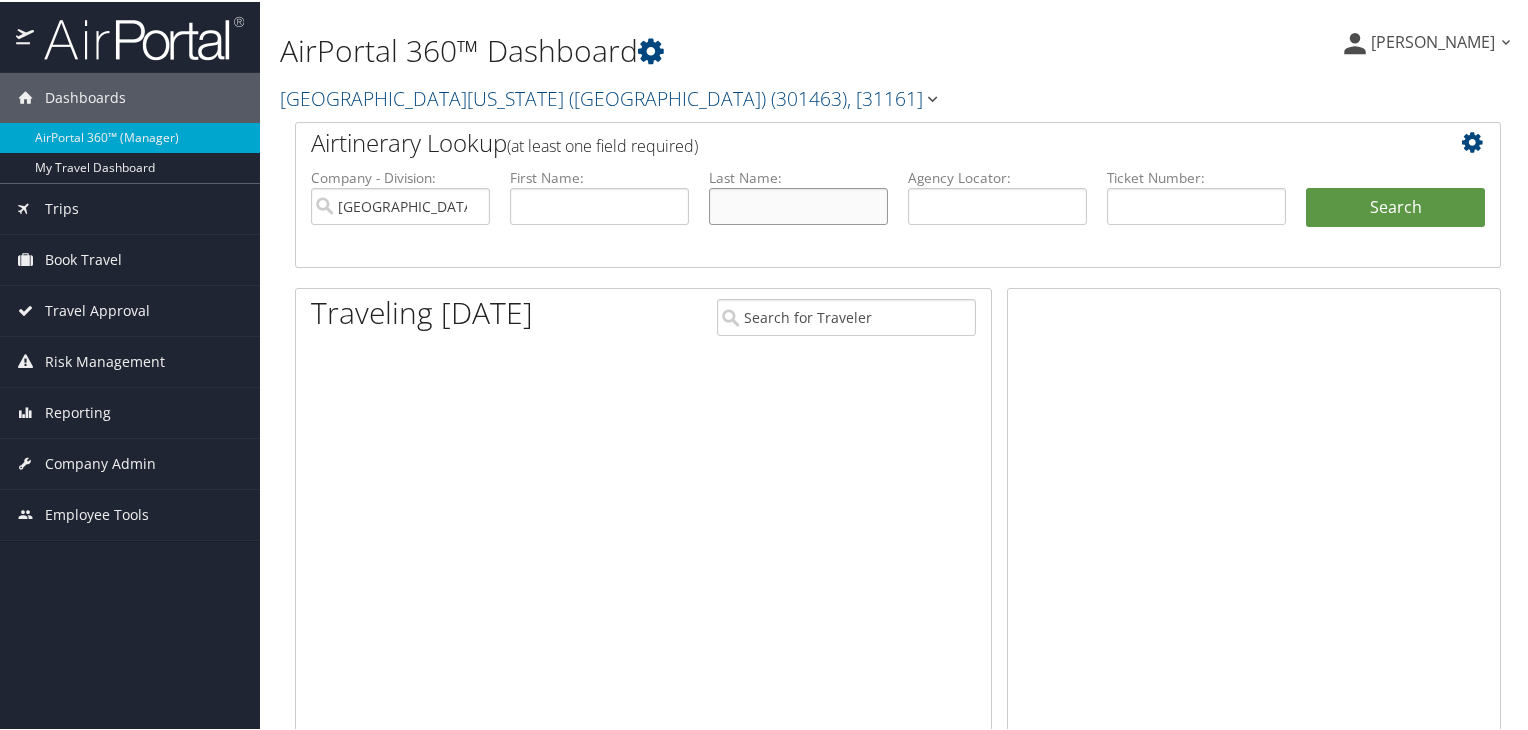 click at bounding box center [798, 204] 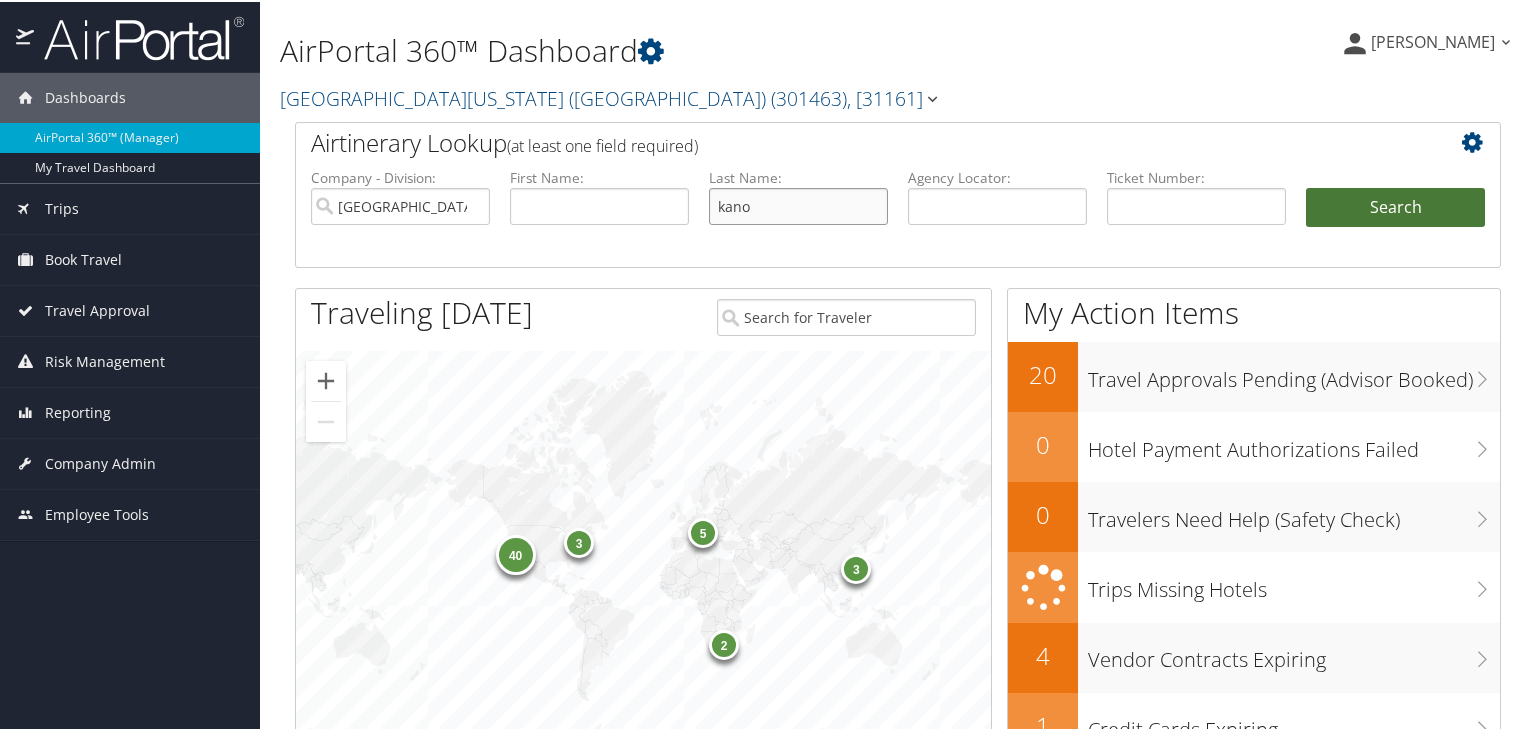 type on "kano" 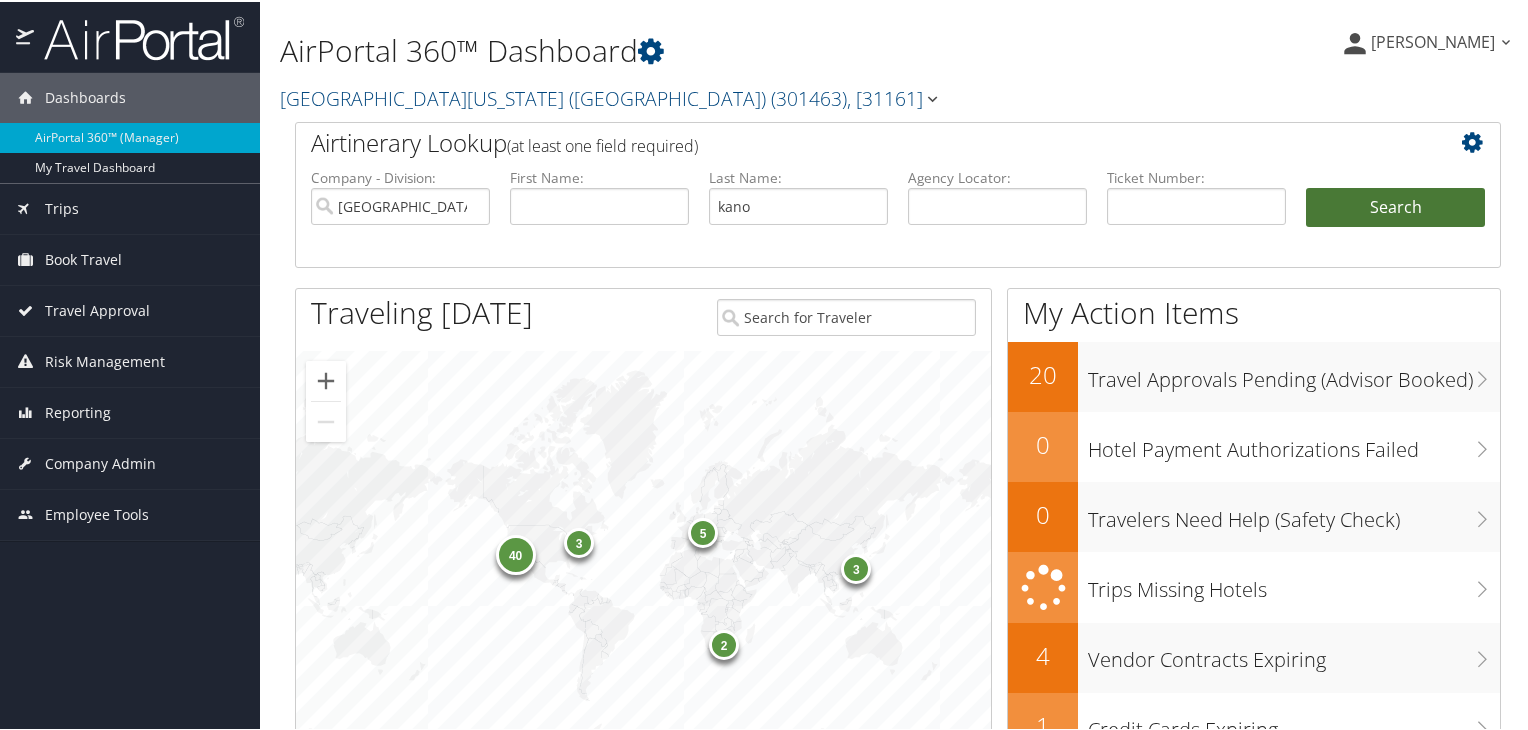 click on "Search" at bounding box center (1395, 206) 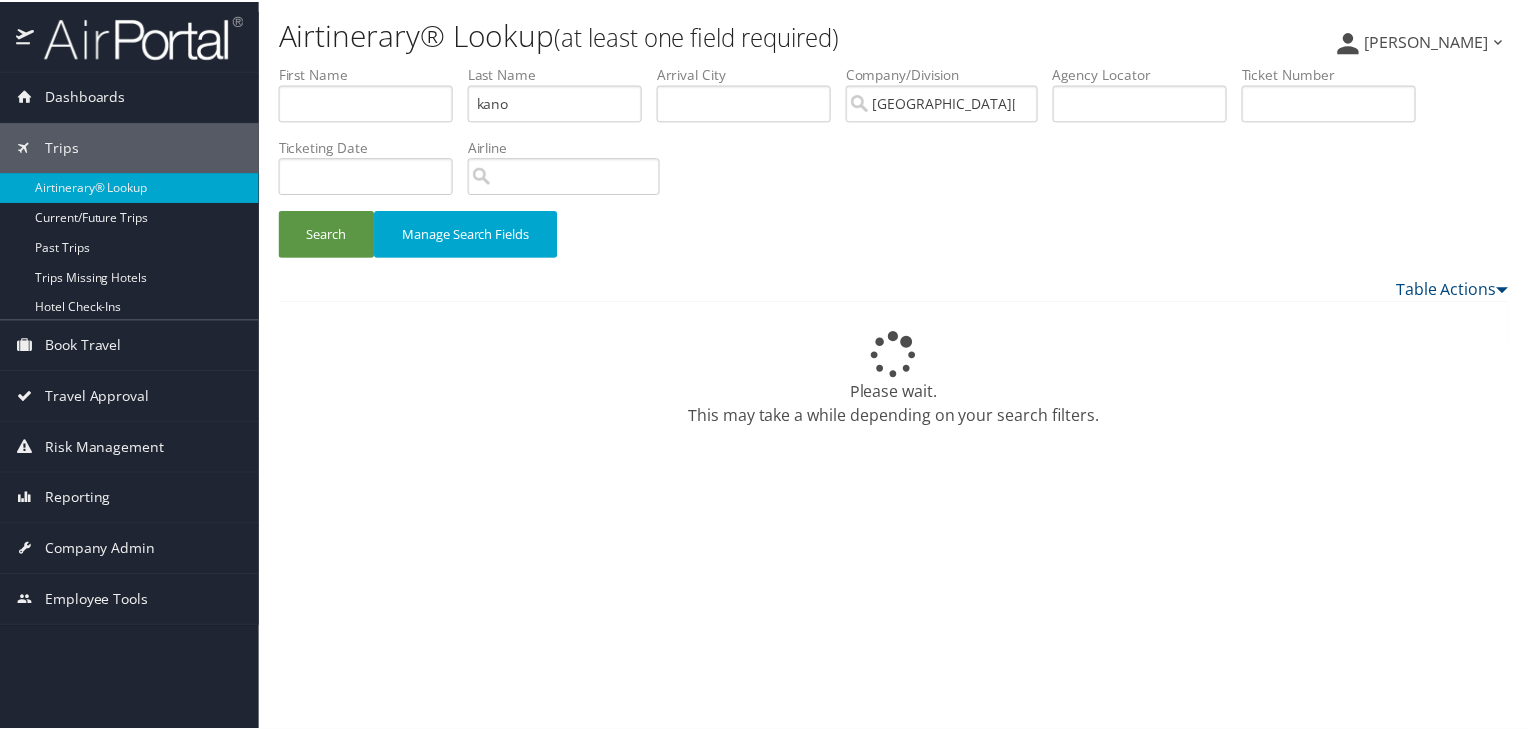 scroll, scrollTop: 0, scrollLeft: 0, axis: both 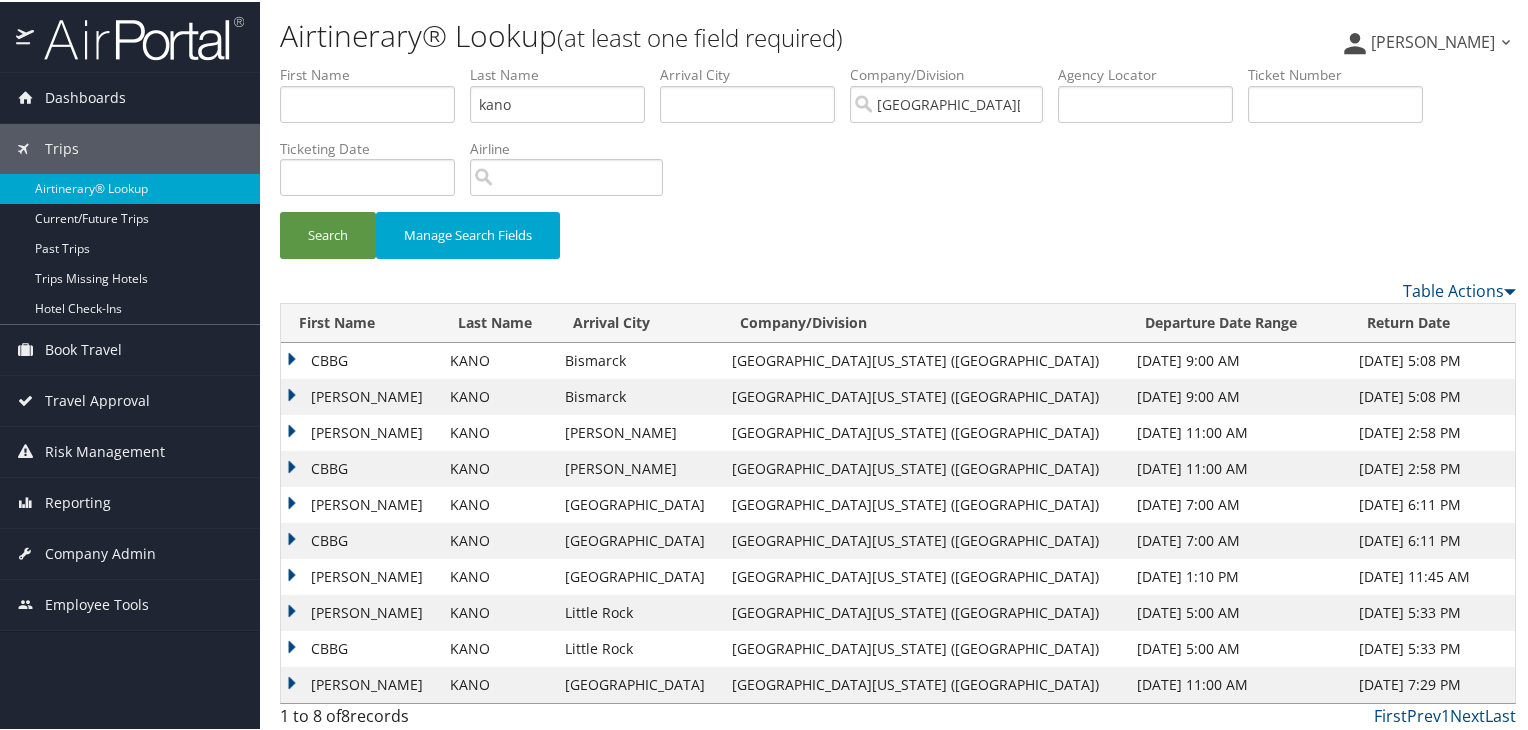 click on "CBBG" at bounding box center [360, 359] 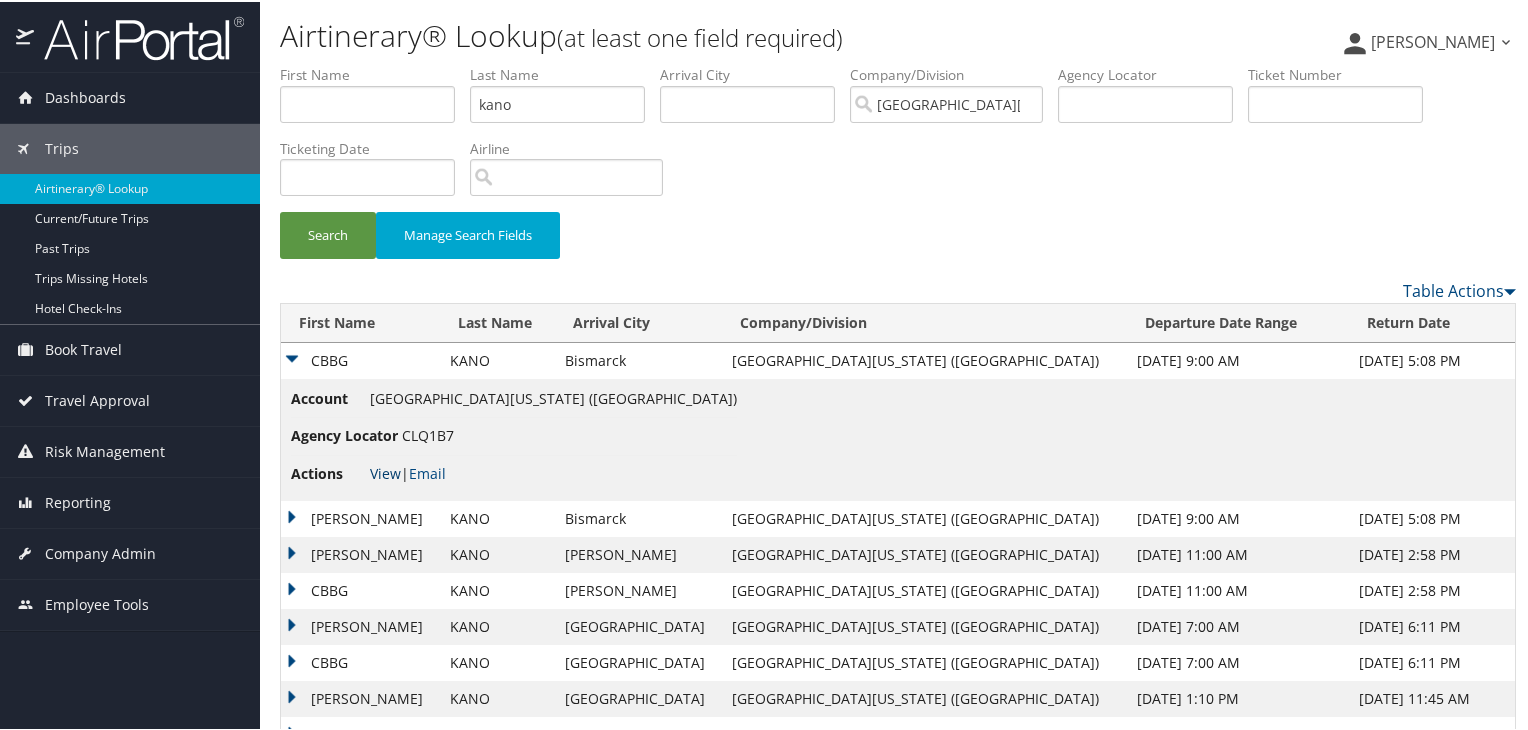 click on "View" at bounding box center (385, 471) 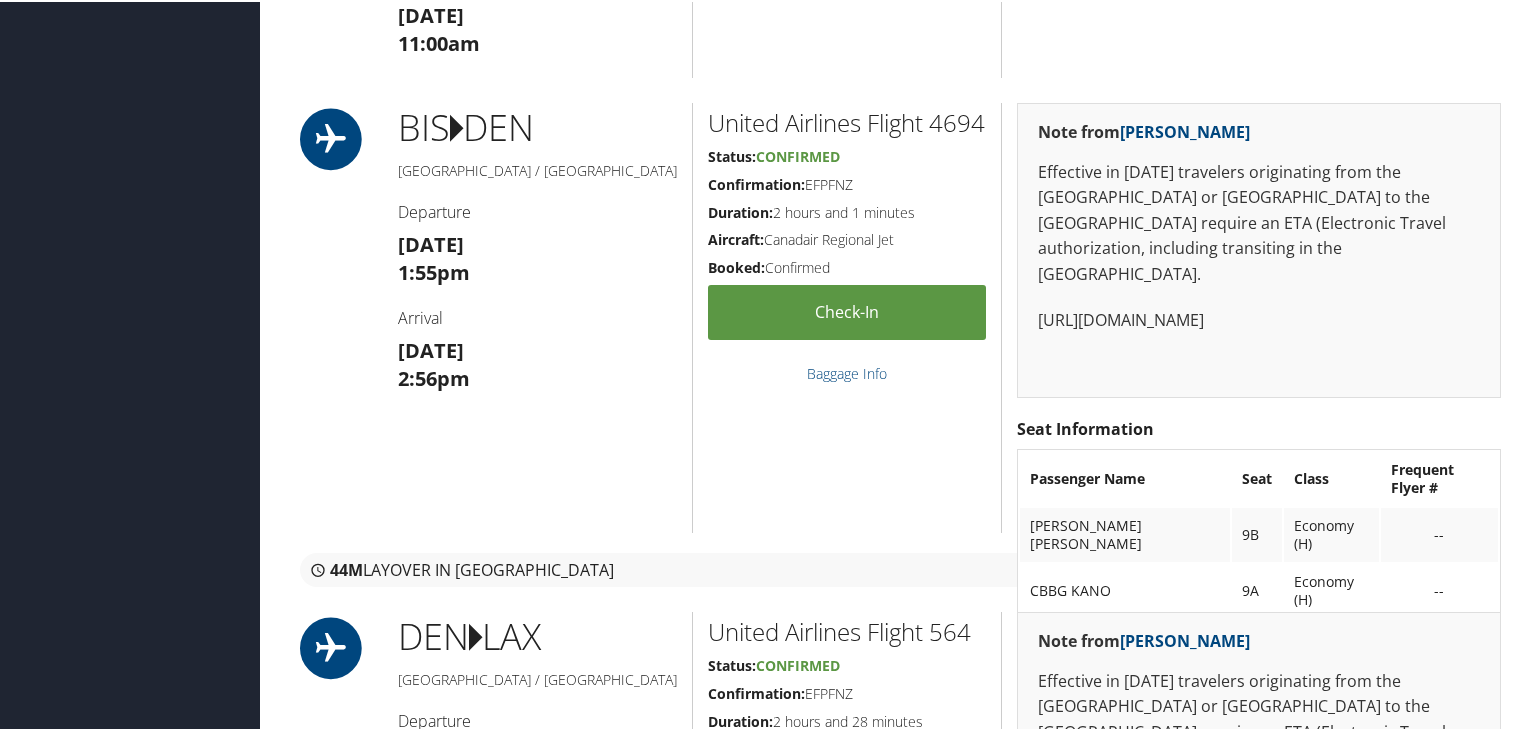 scroll, scrollTop: 2200, scrollLeft: 0, axis: vertical 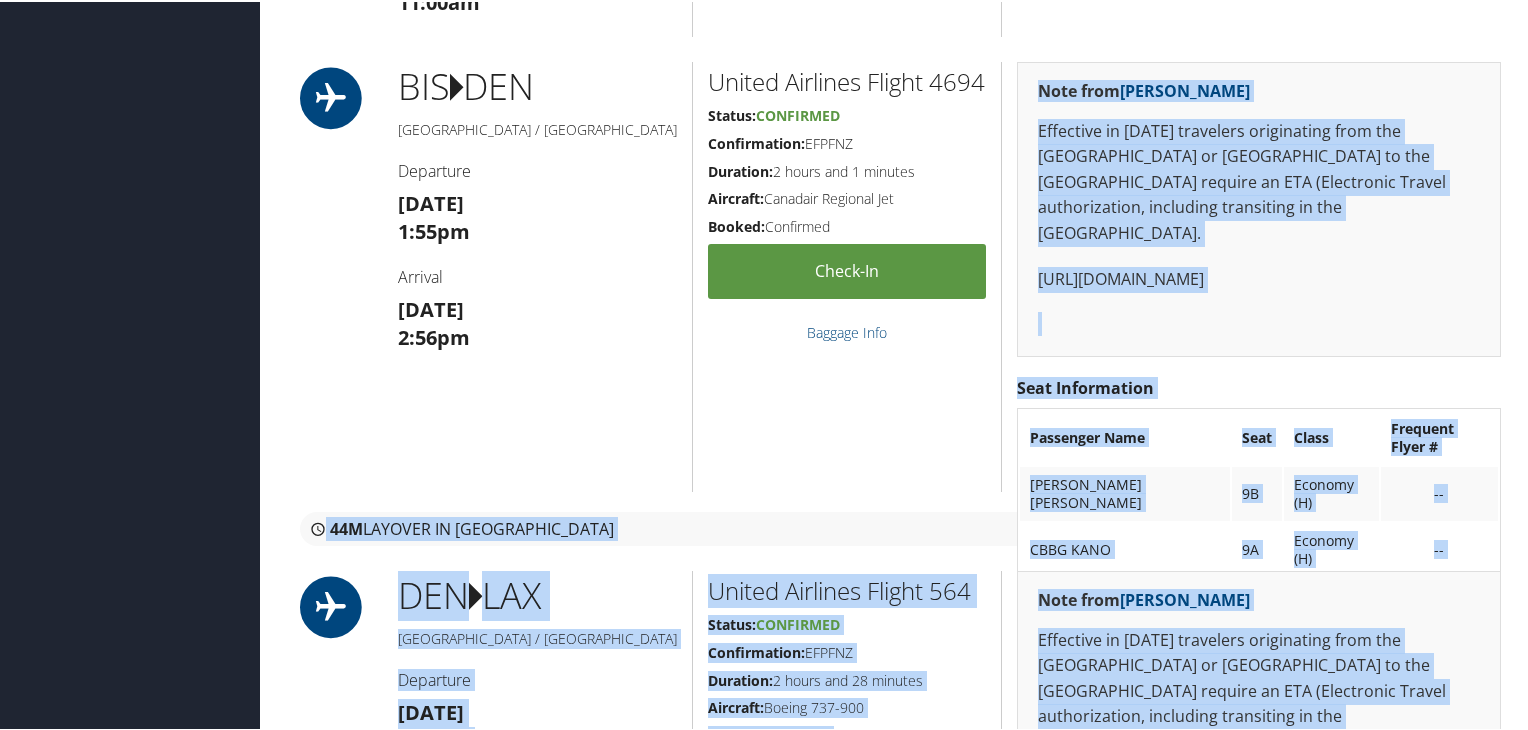 drag, startPoint x: 980, startPoint y: 430, endPoint x: 1117, endPoint y: 776, distance: 372.13574 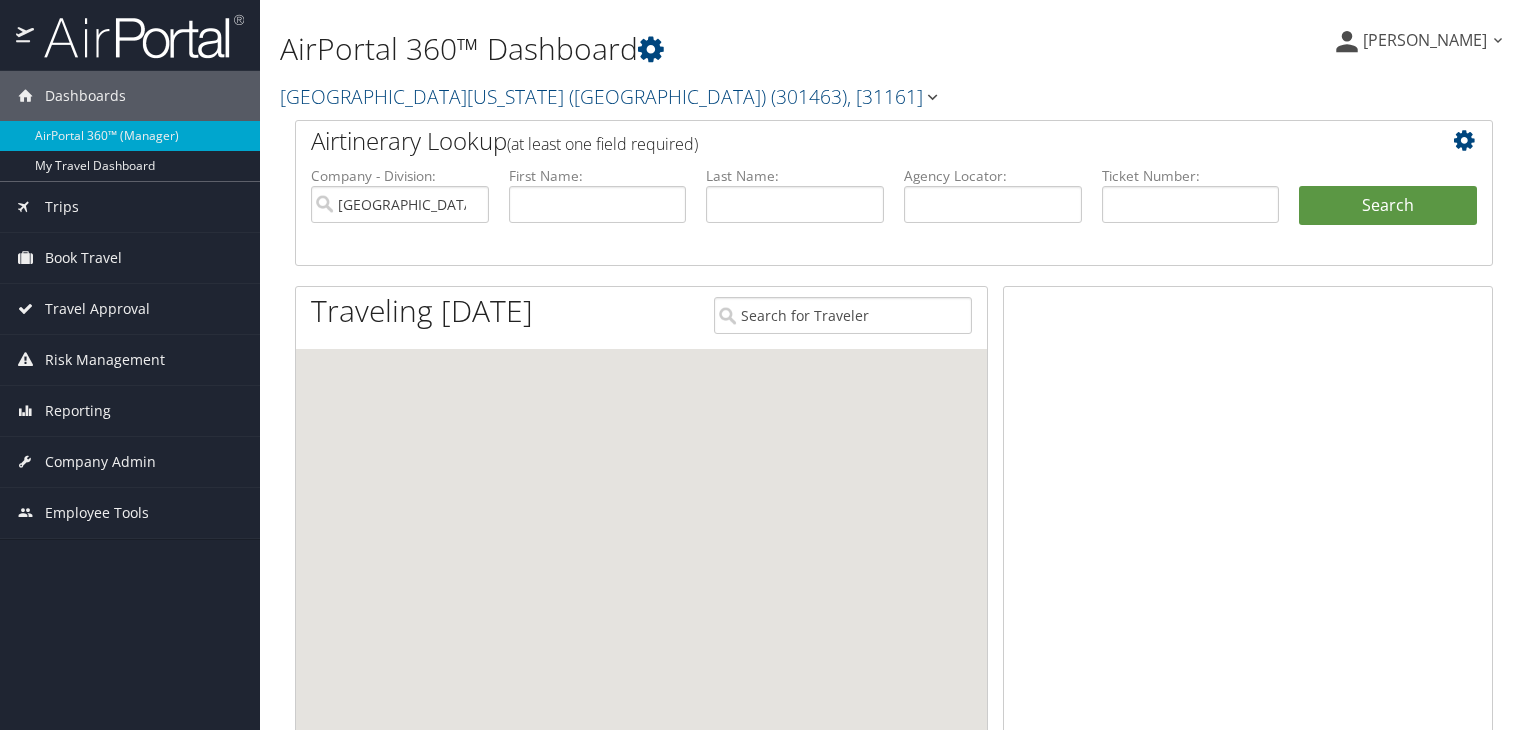 scroll, scrollTop: 0, scrollLeft: 0, axis: both 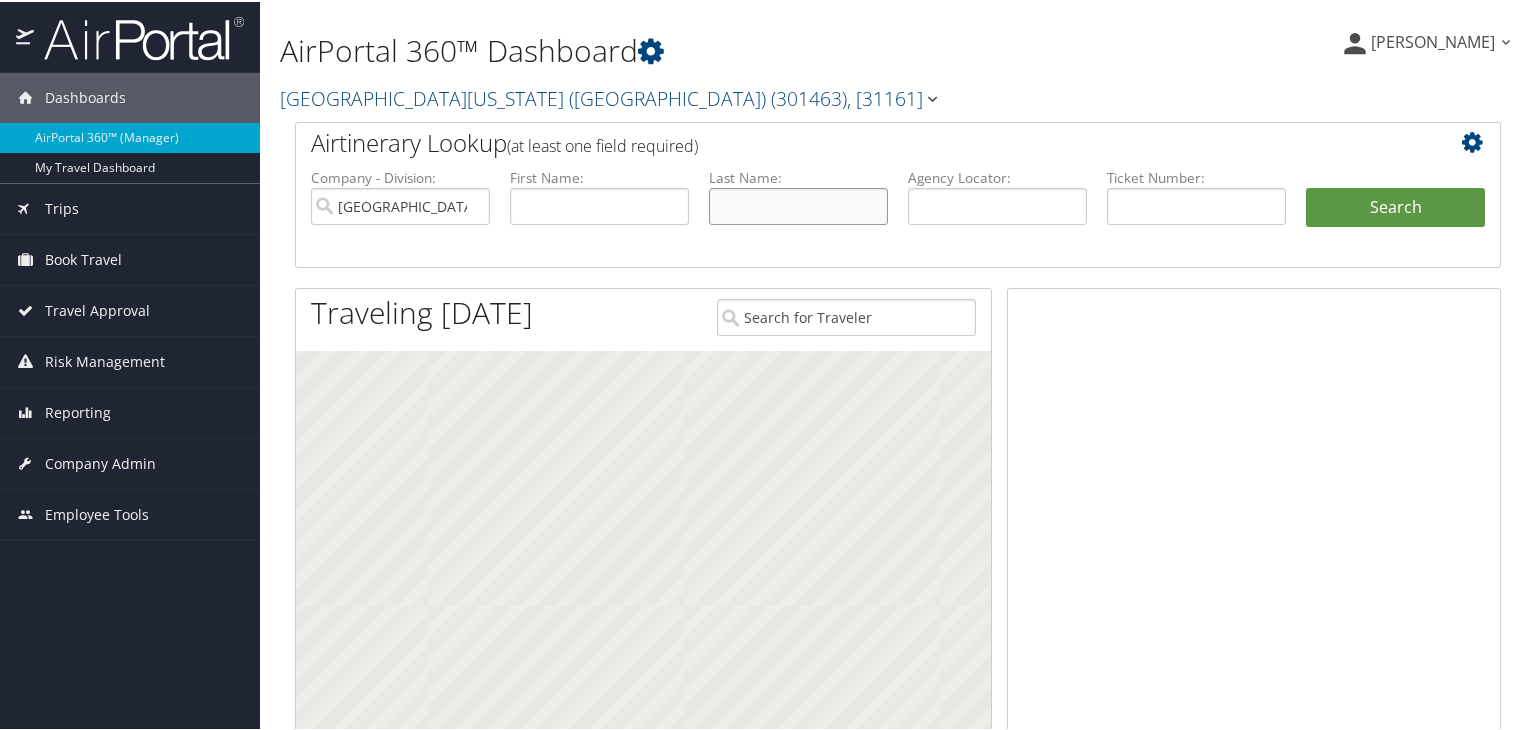 drag, startPoint x: 0, startPoint y: 0, endPoint x: 744, endPoint y: 209, distance: 772.79816 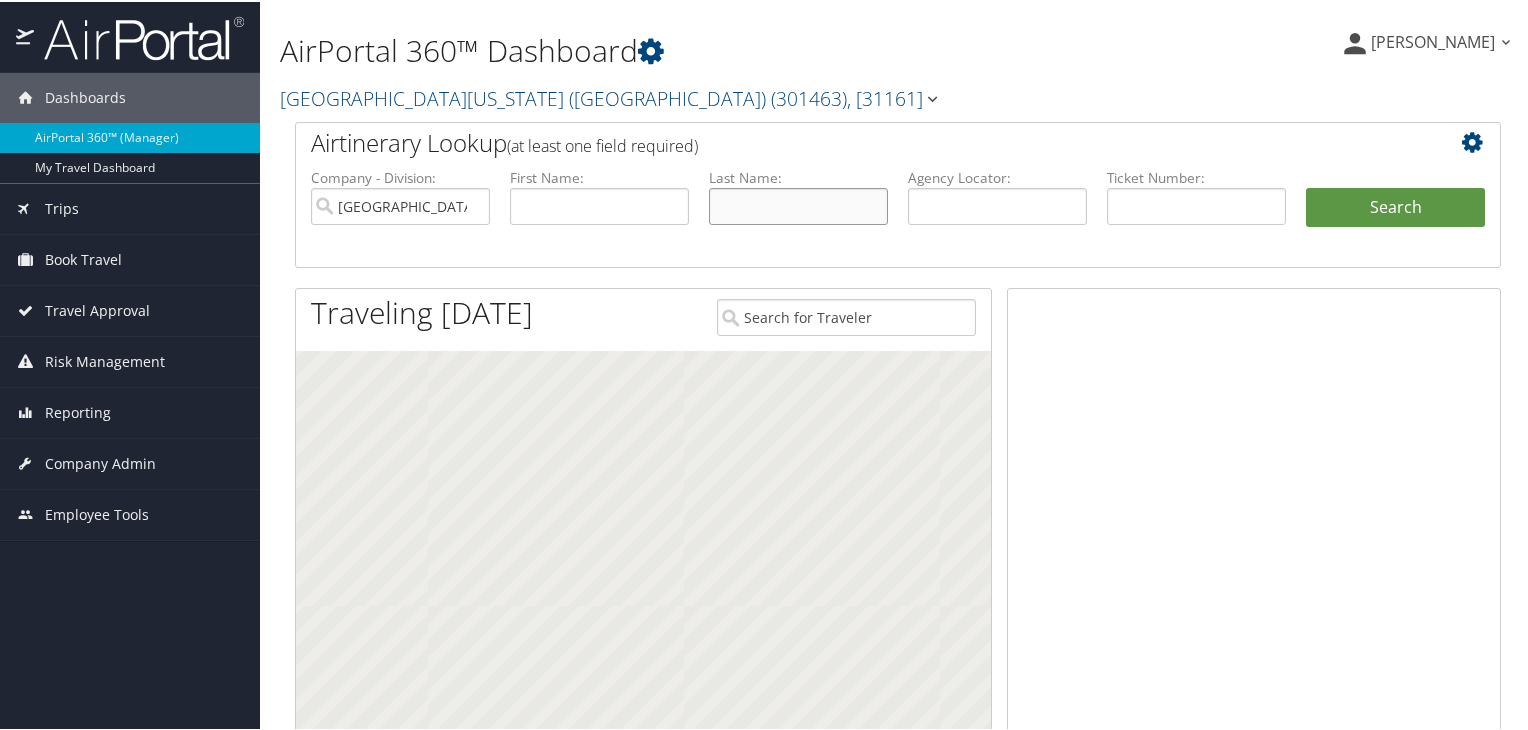 click at bounding box center [798, 204] 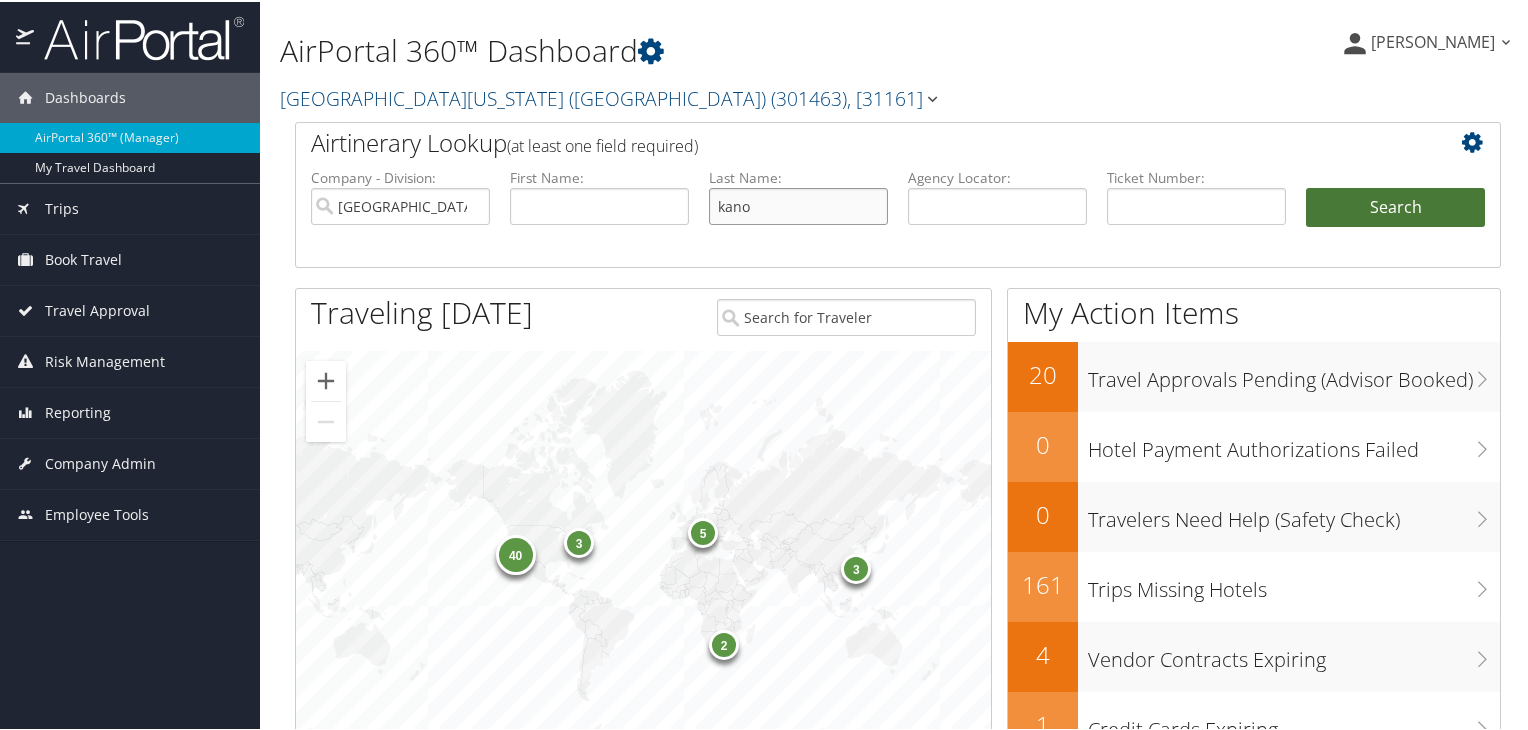 type on "kano" 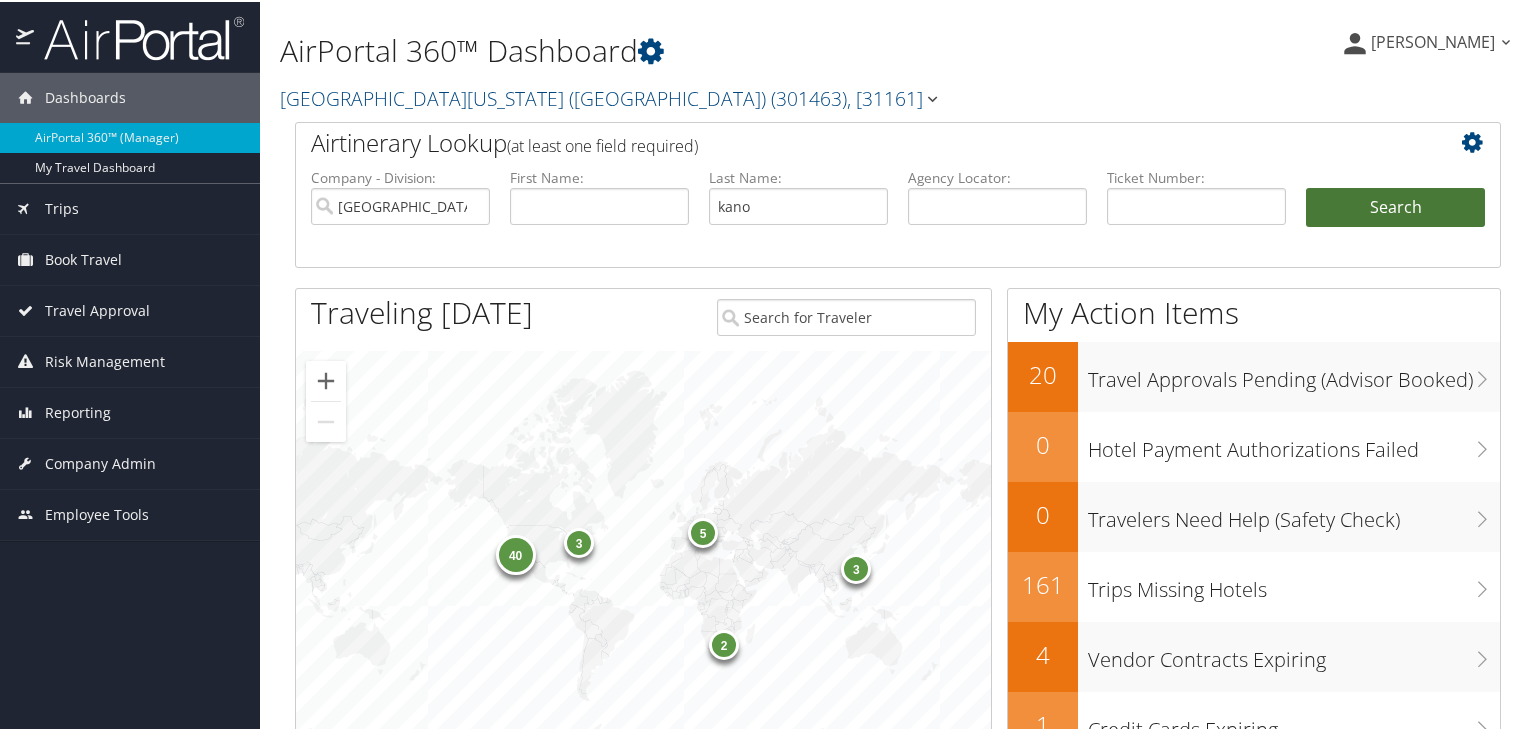 click on "Search" at bounding box center [1395, 206] 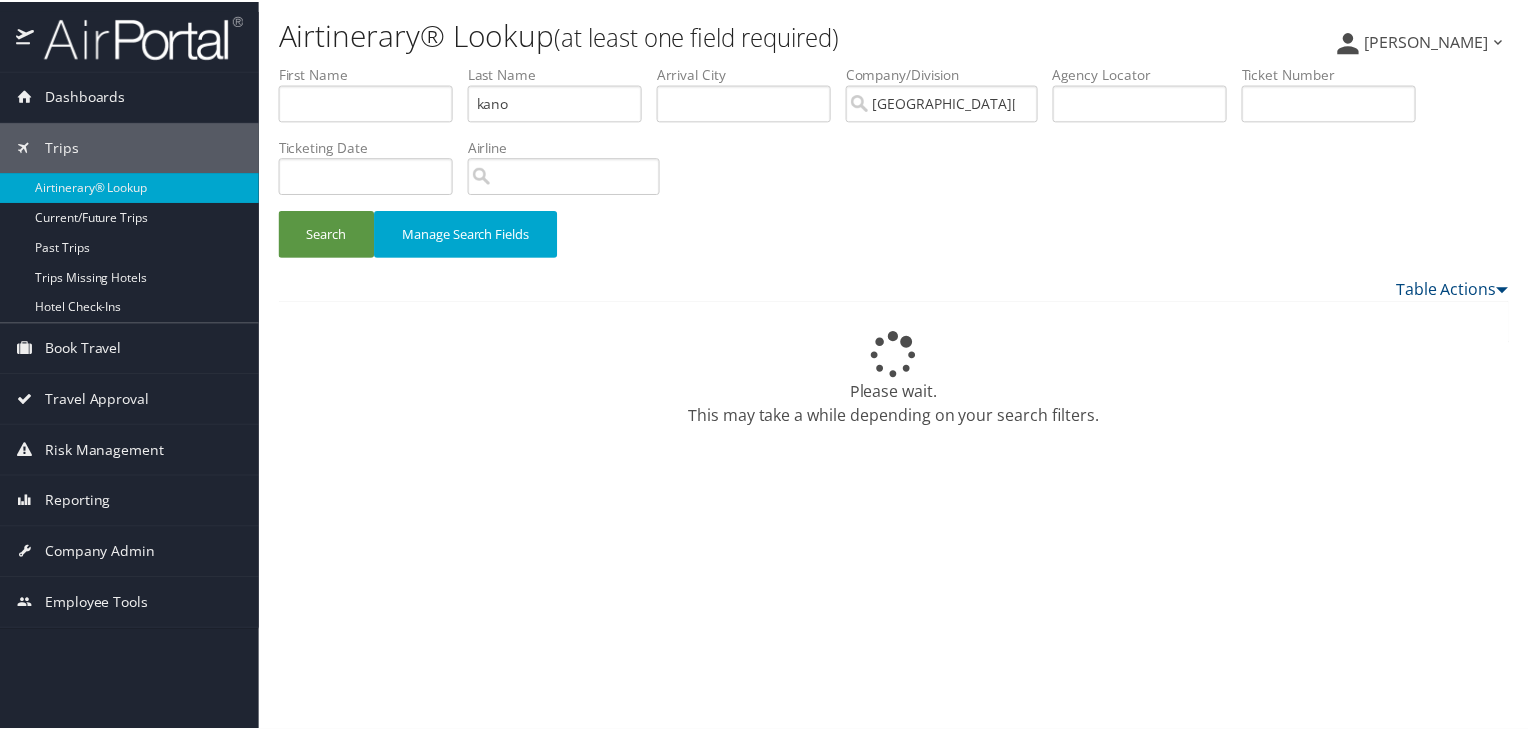 scroll, scrollTop: 0, scrollLeft: 0, axis: both 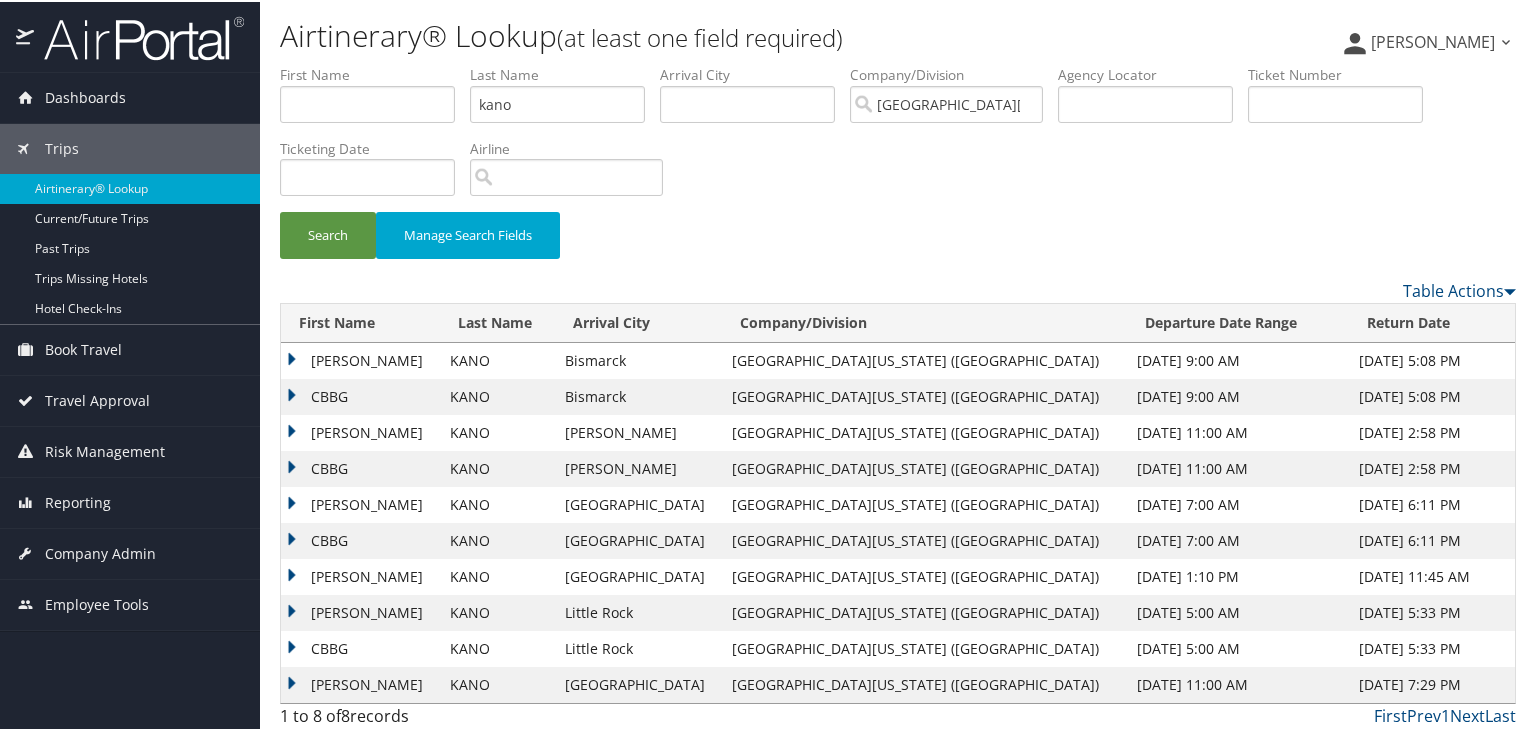 click on "CBBG" at bounding box center [360, 395] 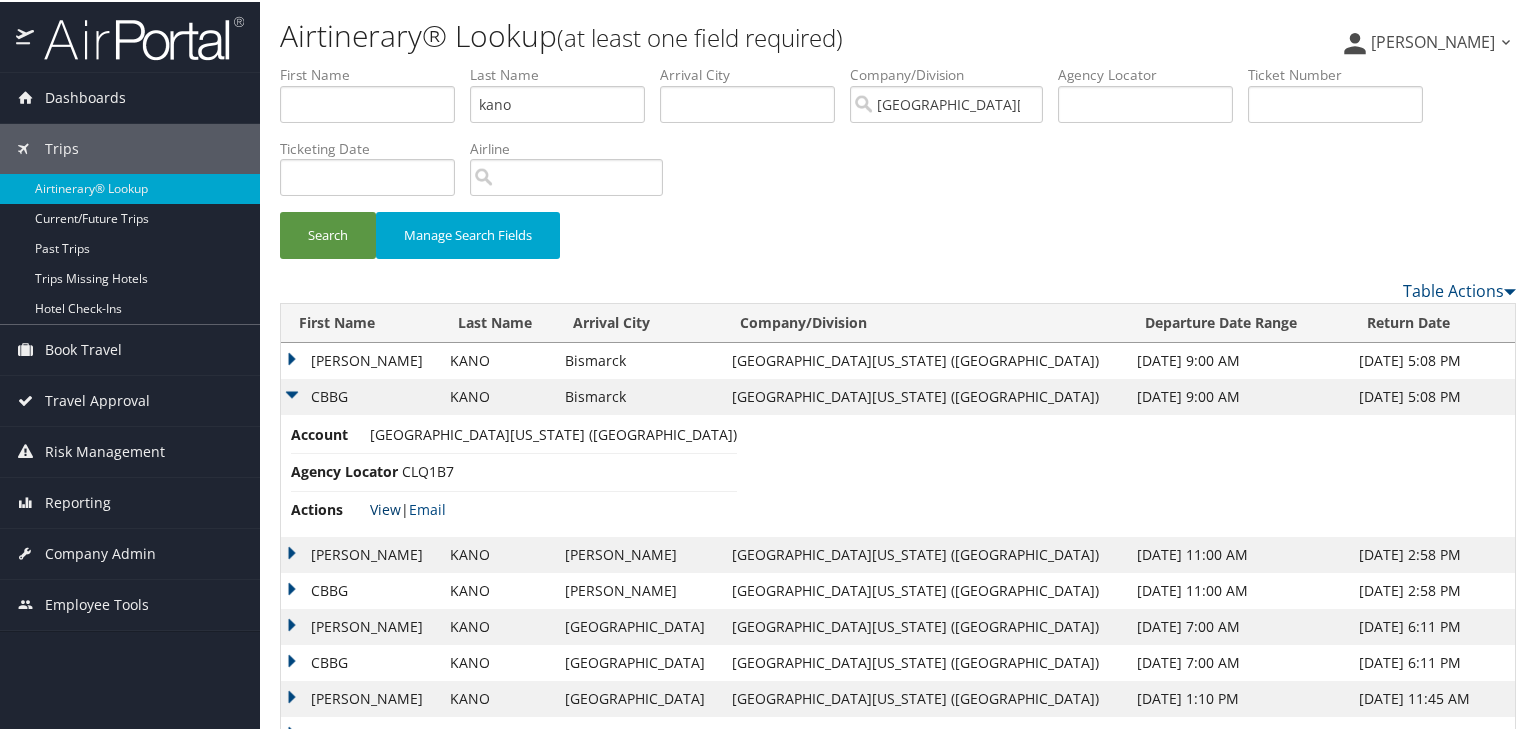 click on "View" at bounding box center (385, 507) 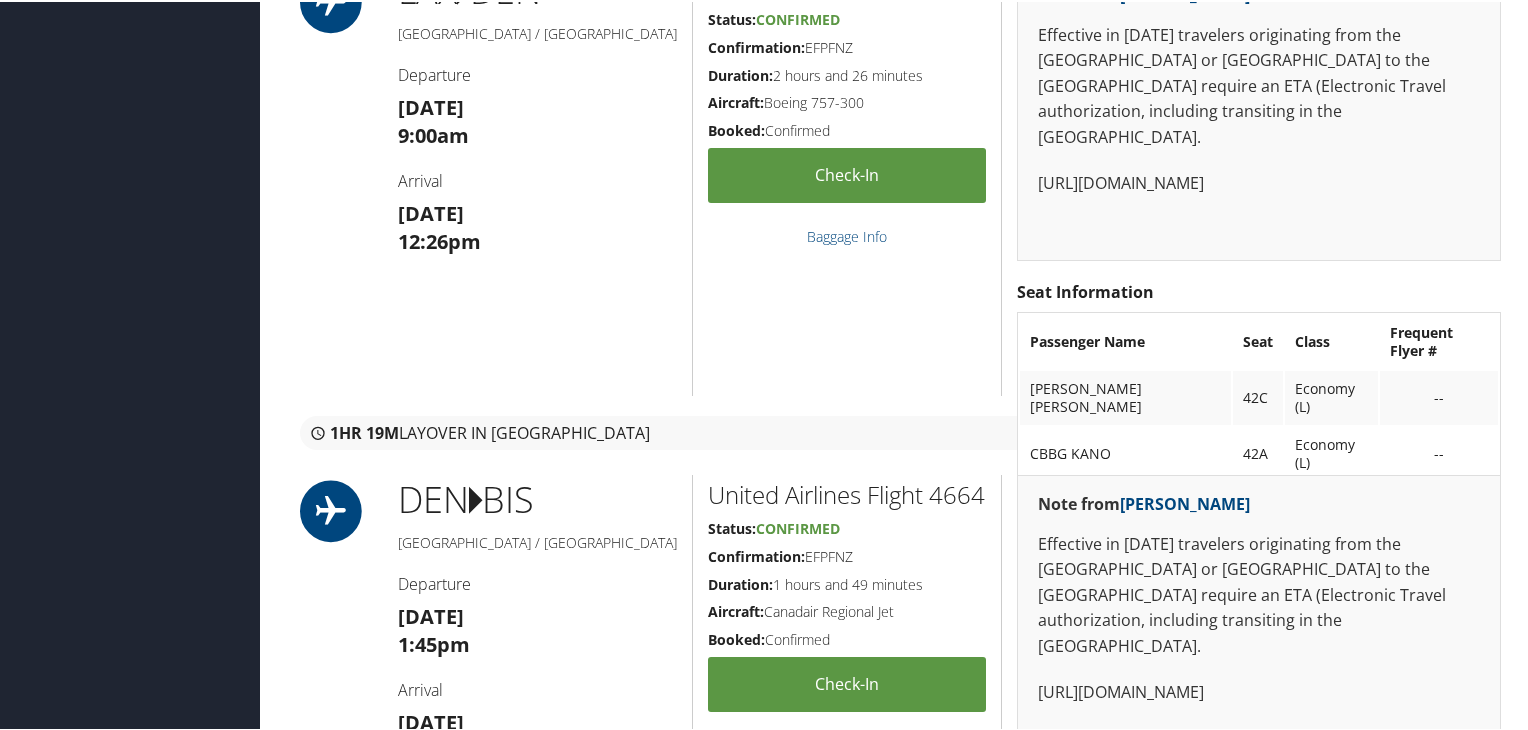 scroll, scrollTop: 1000, scrollLeft: 0, axis: vertical 